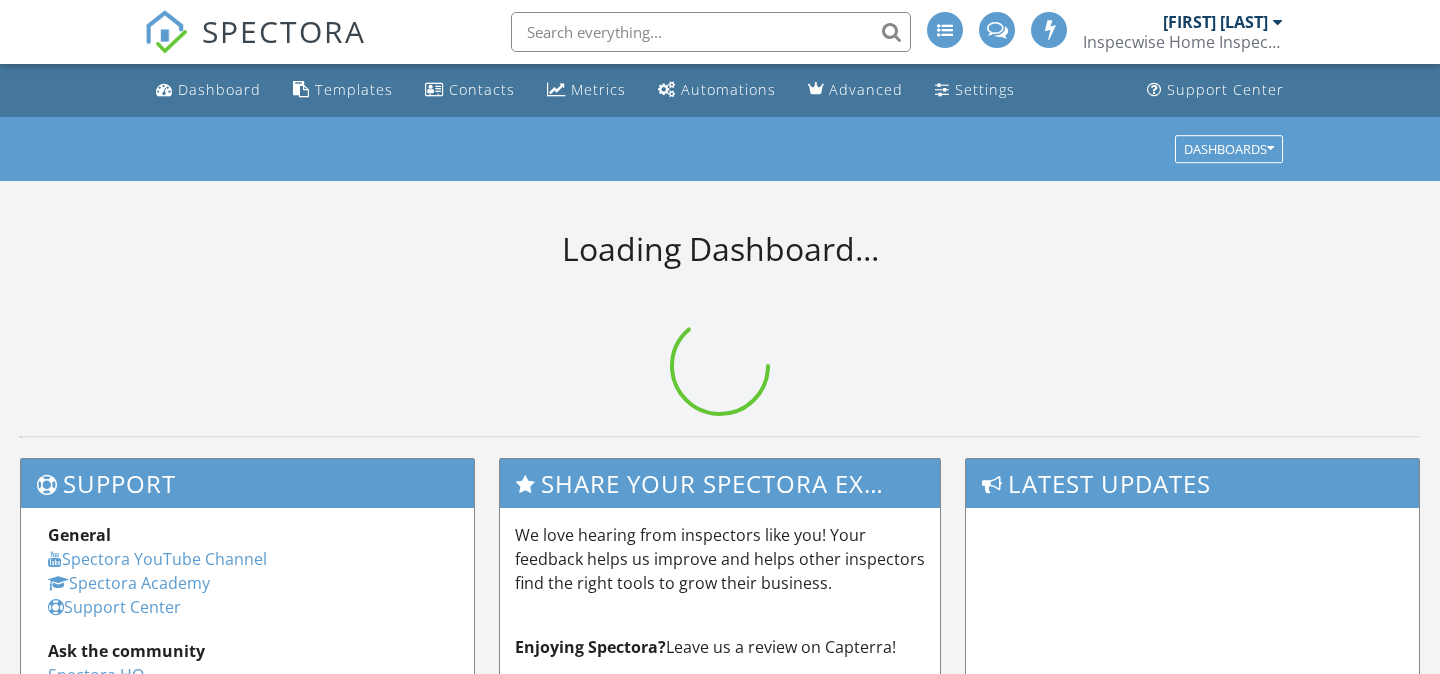 scroll, scrollTop: 0, scrollLeft: 0, axis: both 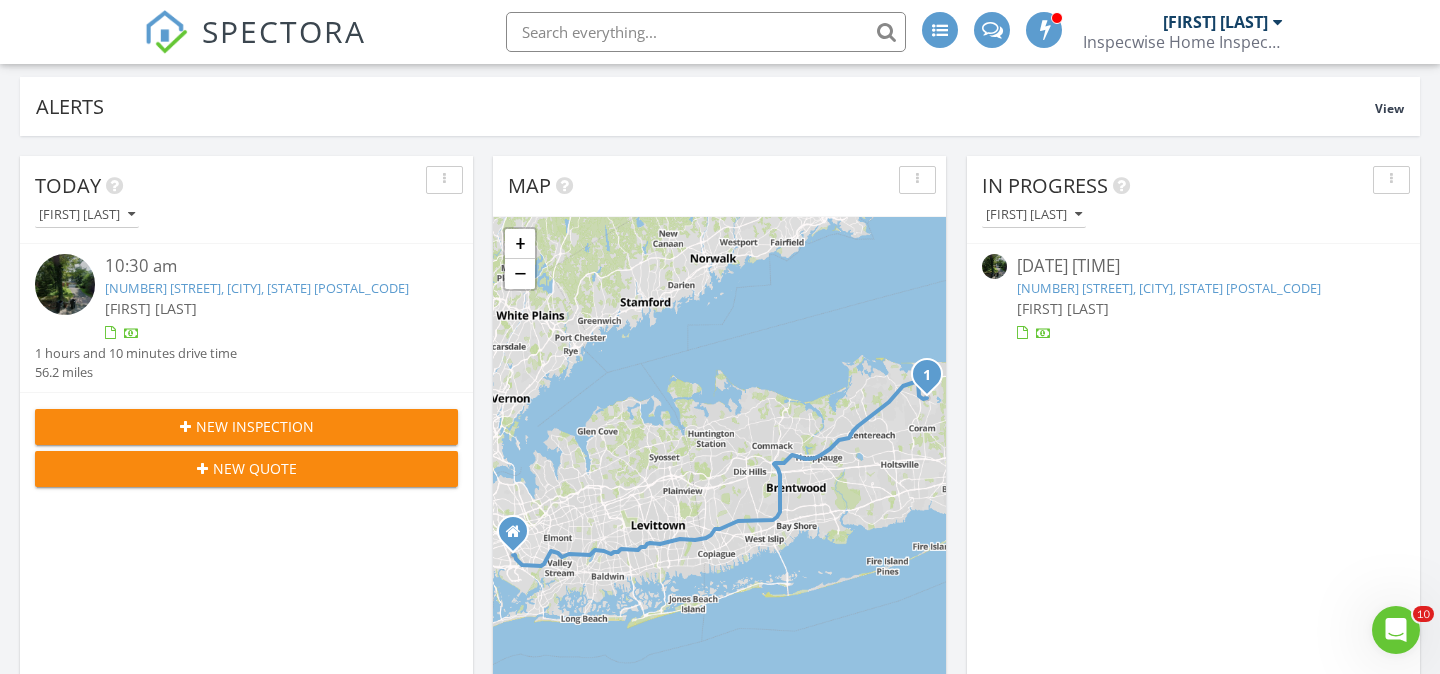 click on "16 Barnsley Crescent, Mount Sinai, NY 11766" at bounding box center [257, 288] 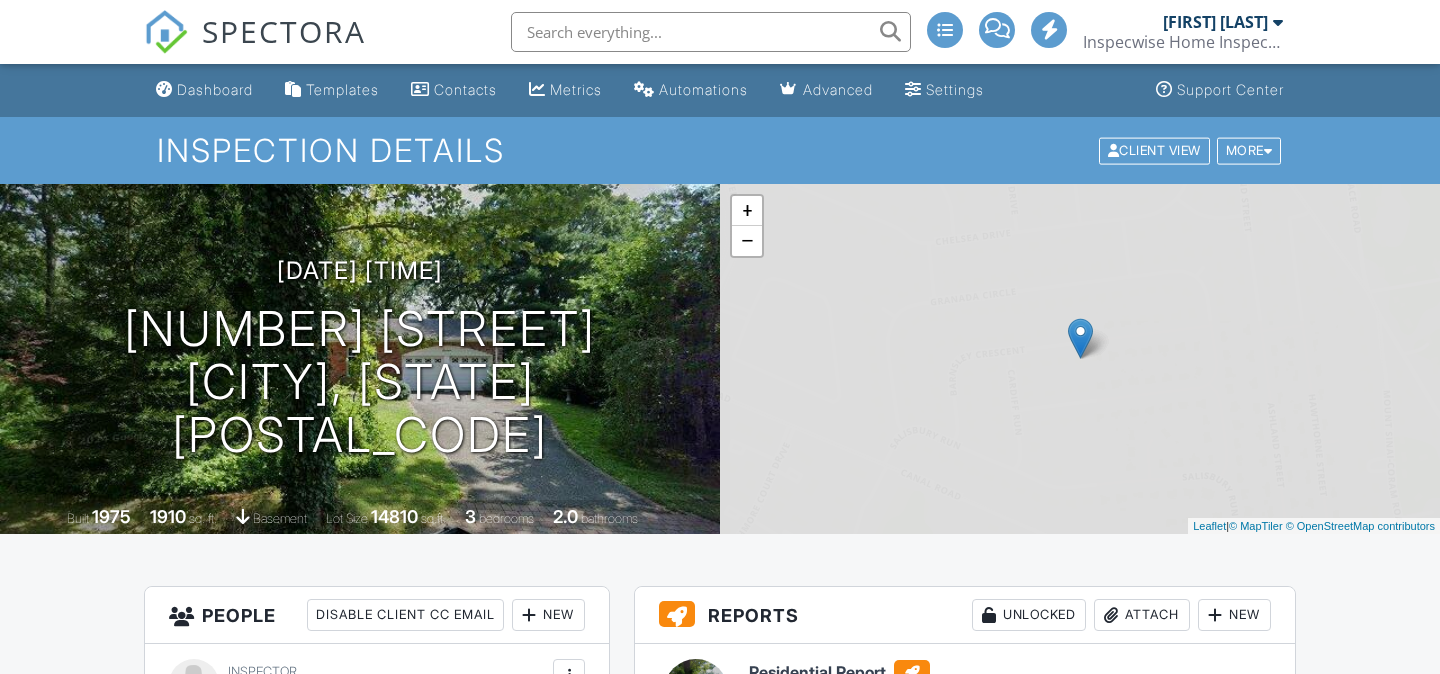 scroll, scrollTop: 0, scrollLeft: 0, axis: both 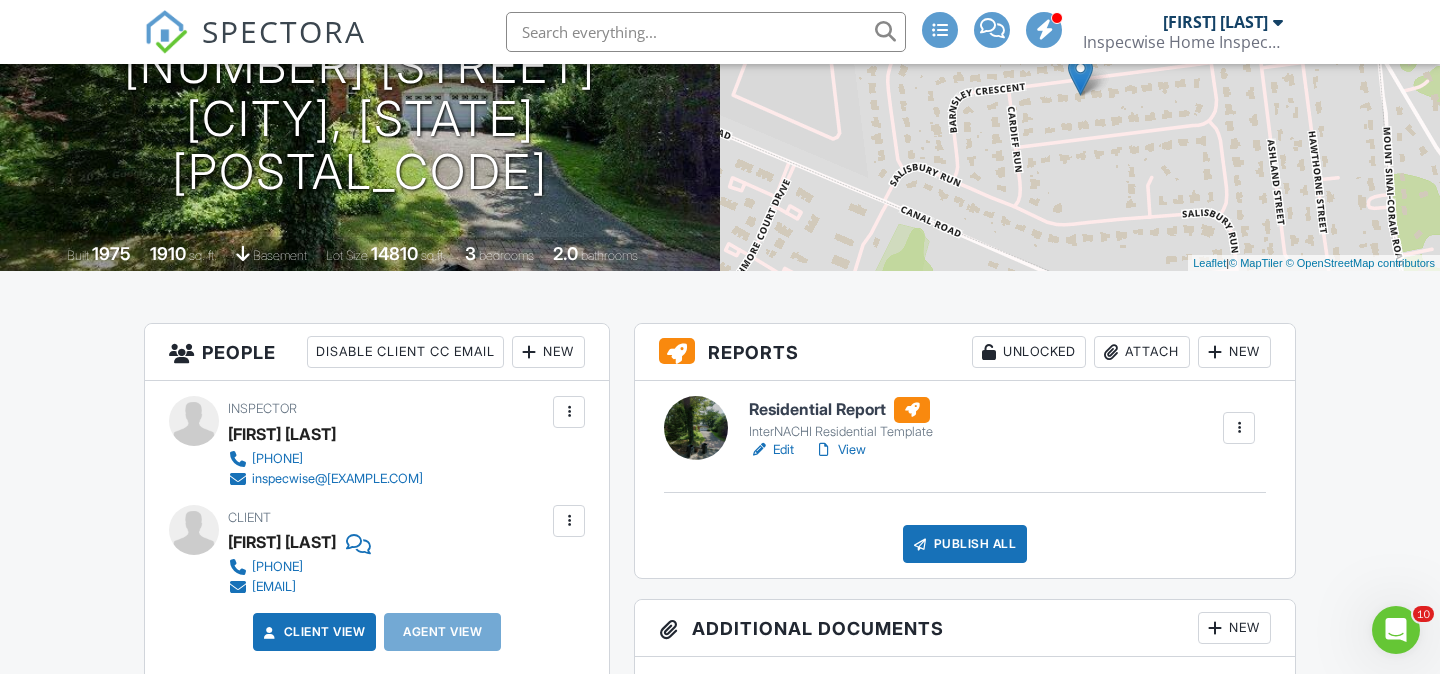 click on "Edit" at bounding box center [771, 450] 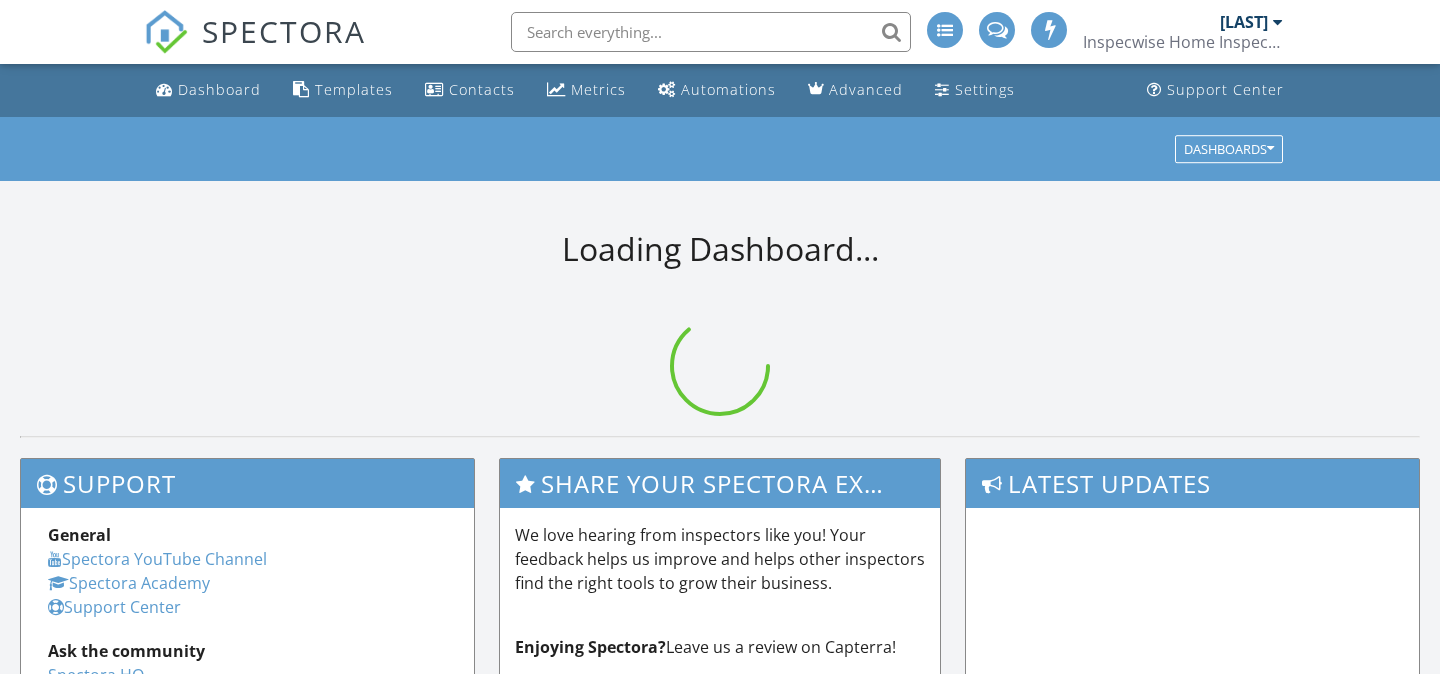 scroll, scrollTop: 0, scrollLeft: 0, axis: both 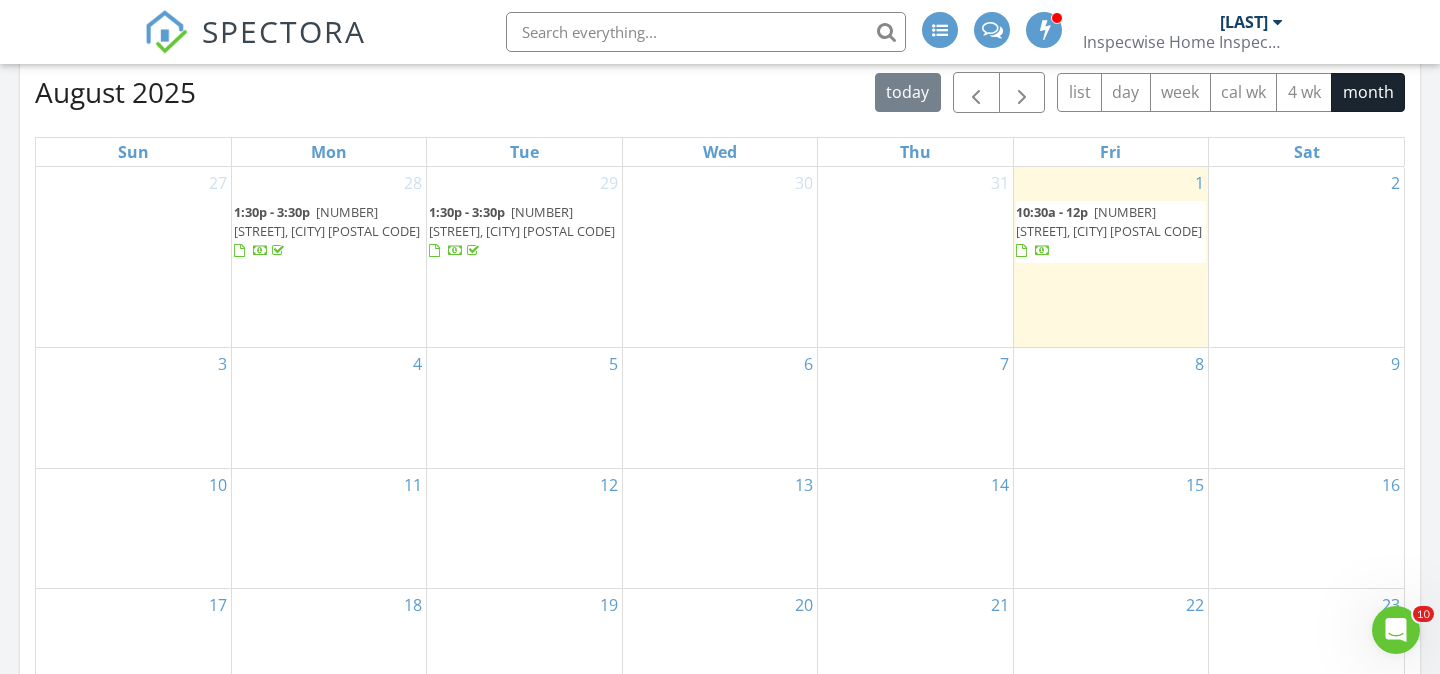 click on "2701 S Seamans Neck Rd, Seaford 11783" at bounding box center [522, 221] 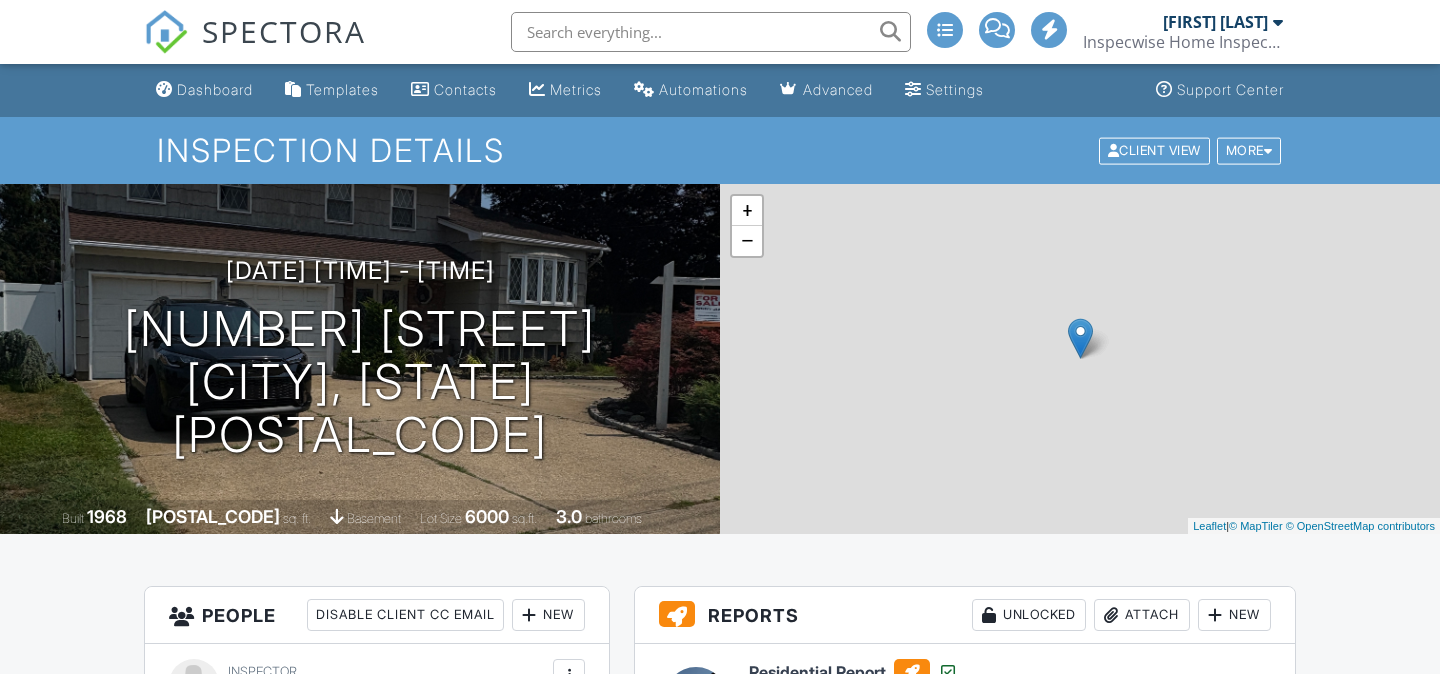 scroll, scrollTop: 0, scrollLeft: 0, axis: both 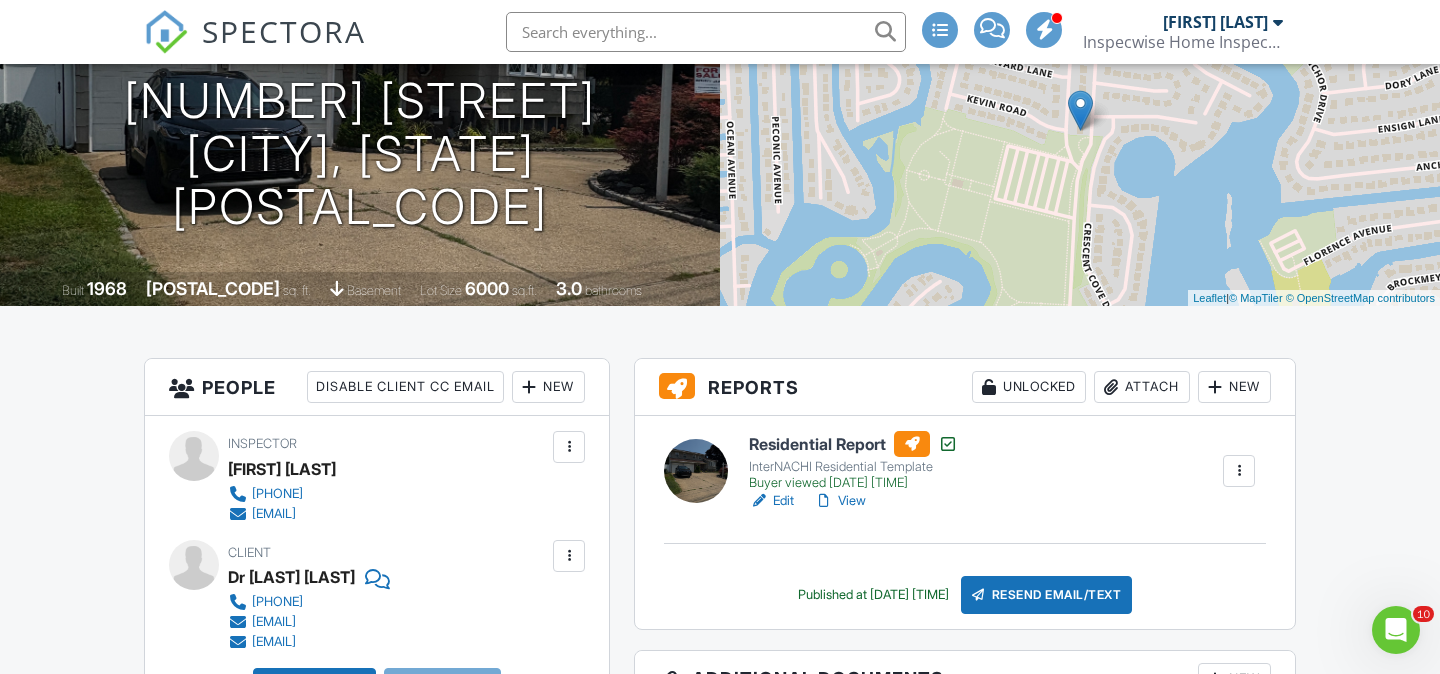 click on "View" at bounding box center [840, 501] 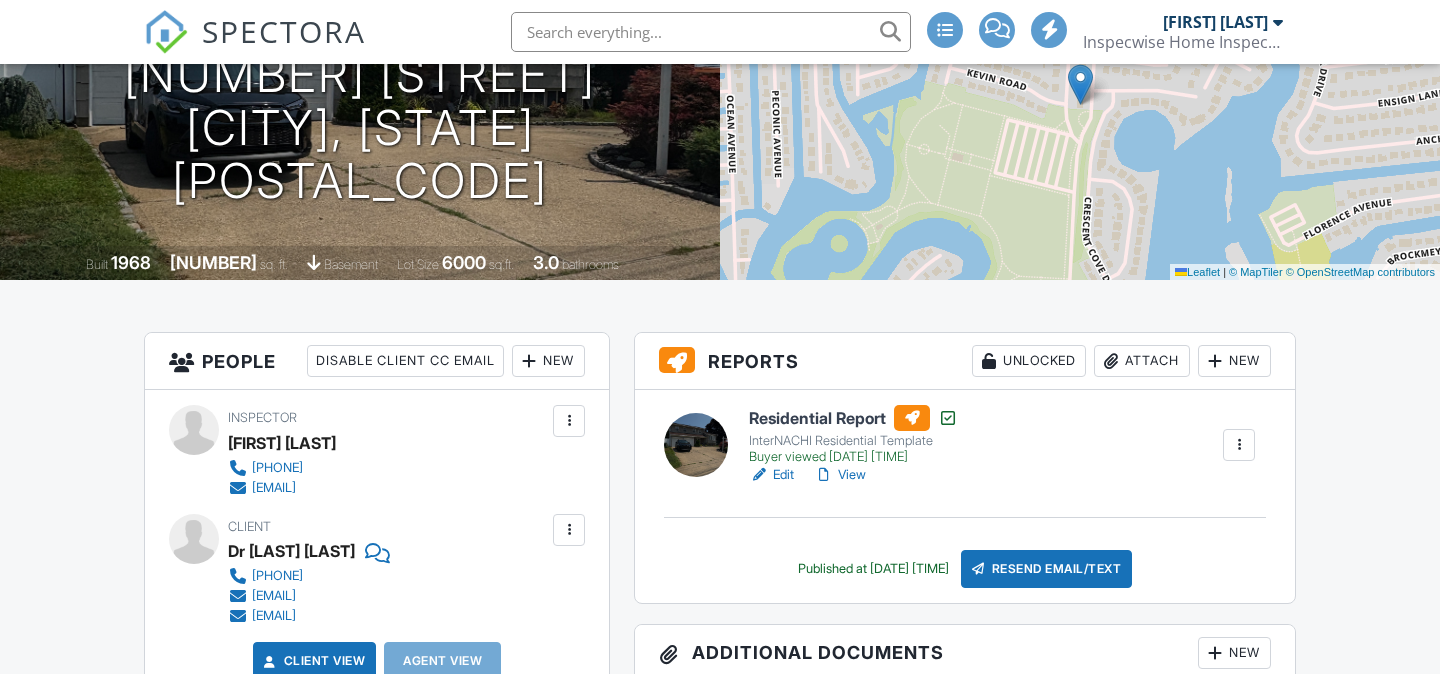 scroll, scrollTop: 0, scrollLeft: 0, axis: both 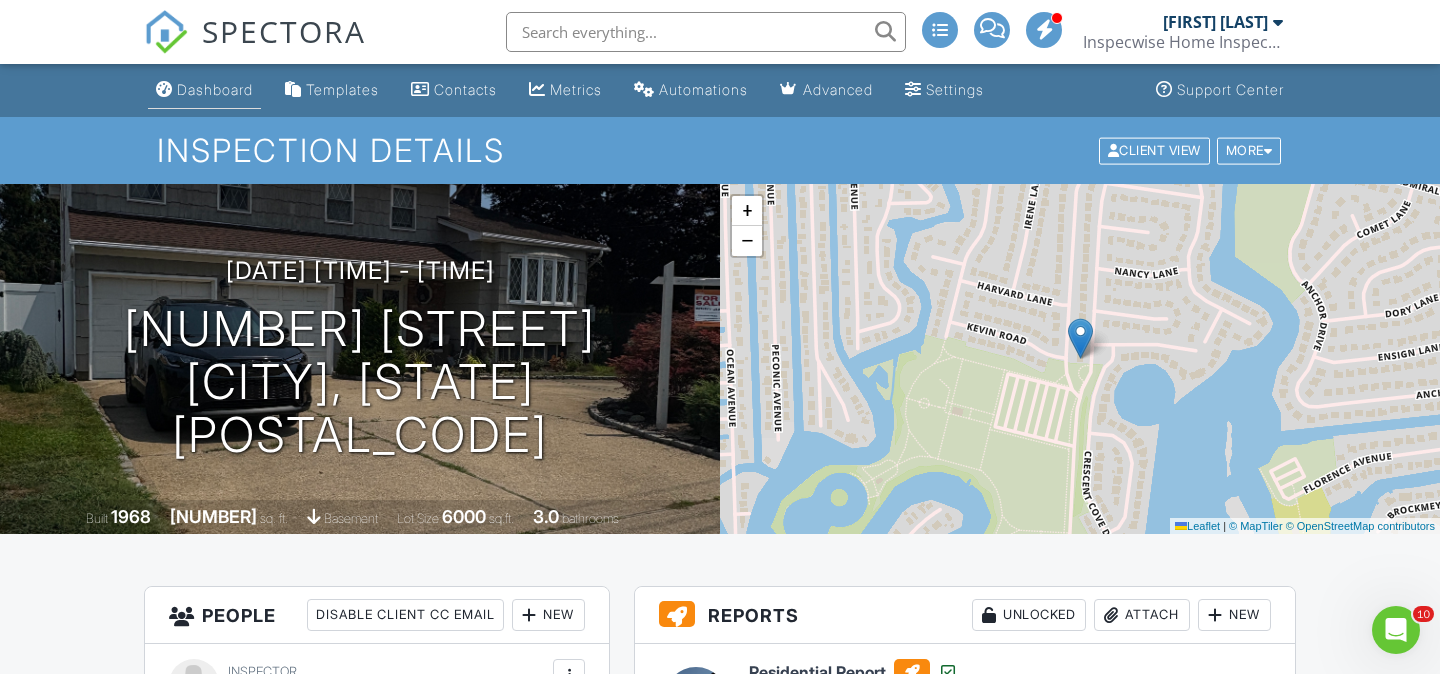 click on "Dashboard" at bounding box center (204, 90) 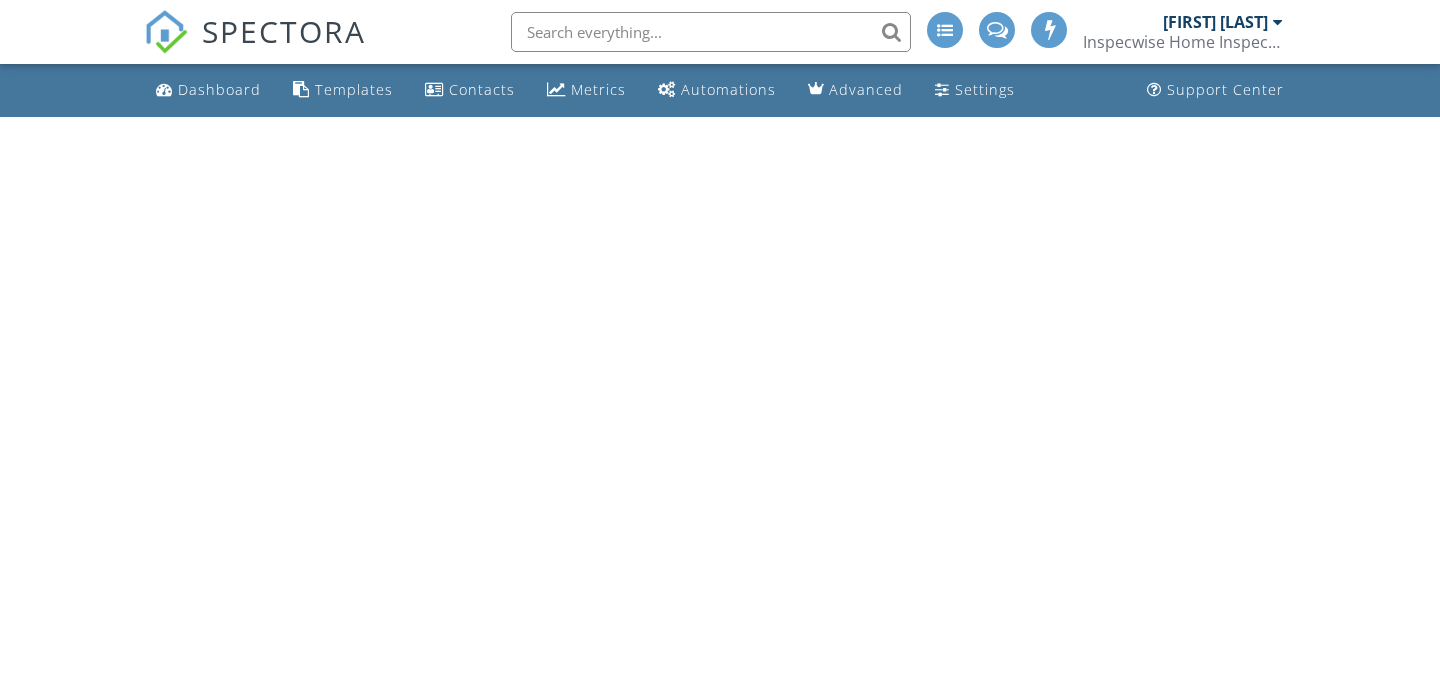 scroll, scrollTop: 0, scrollLeft: 0, axis: both 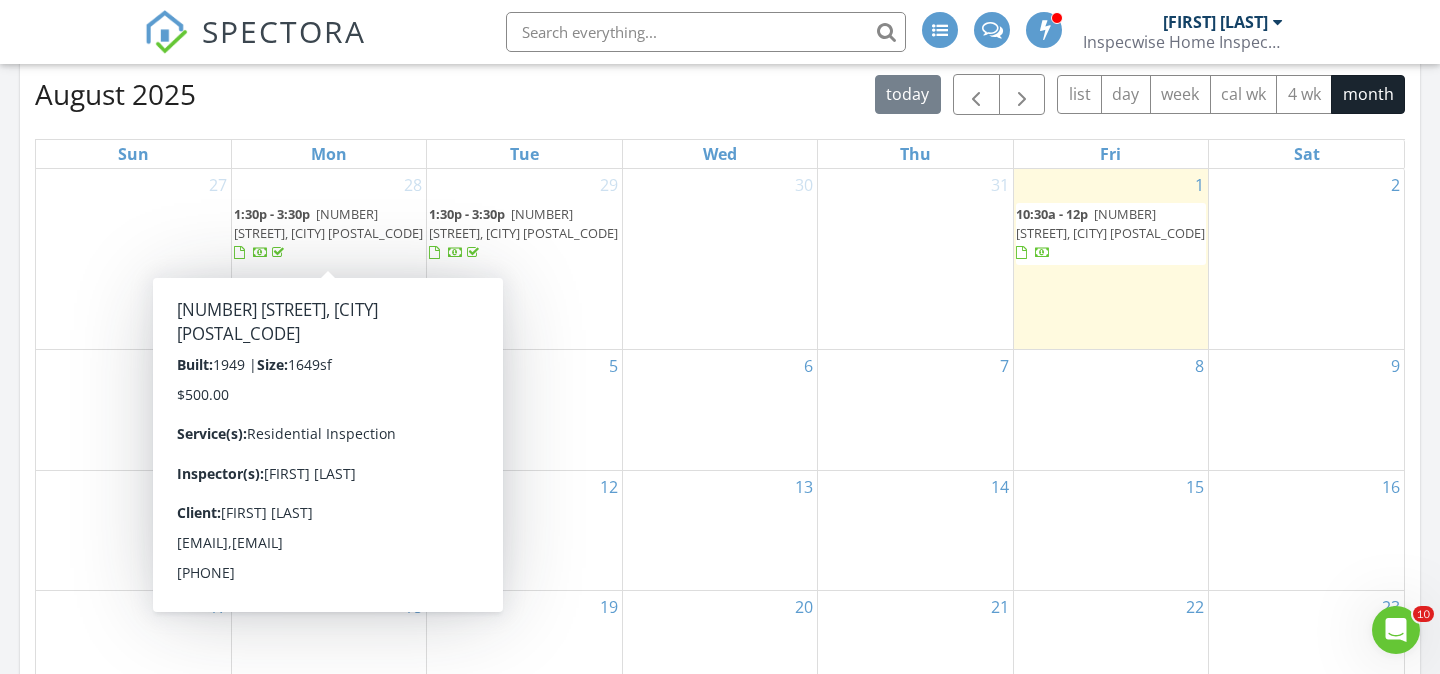 click on "[TIME] - [TIME]
[NUMBER] [STREET], [CITY] [POSTAL_CODE]" at bounding box center [329, 234] 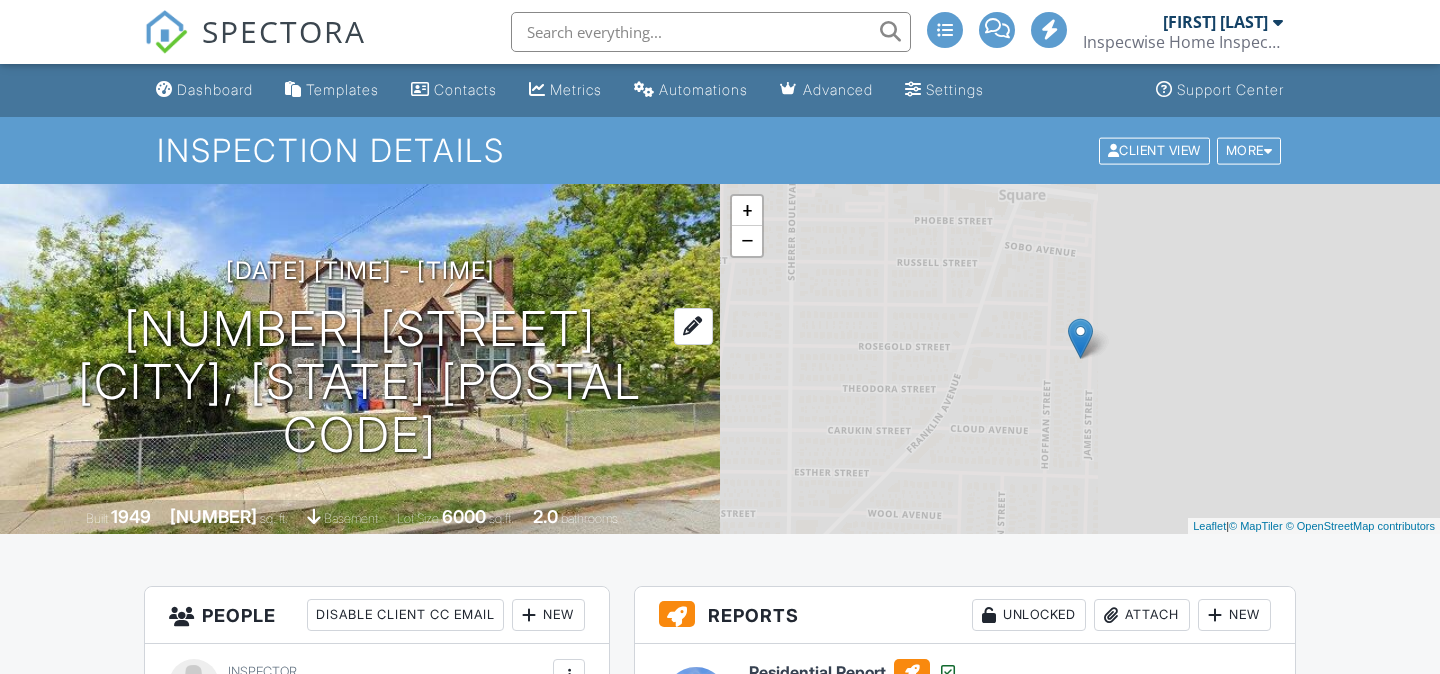 scroll, scrollTop: 0, scrollLeft: 0, axis: both 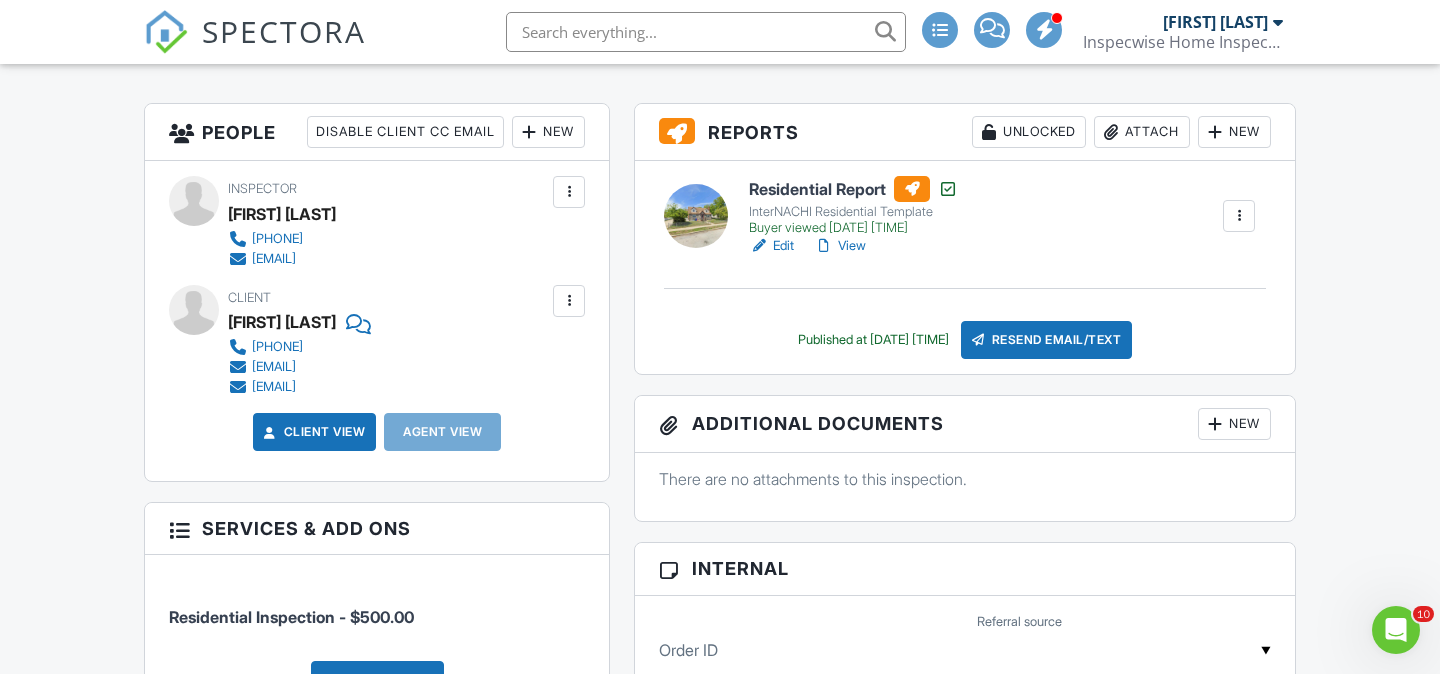 click on "View" at bounding box center (840, 246) 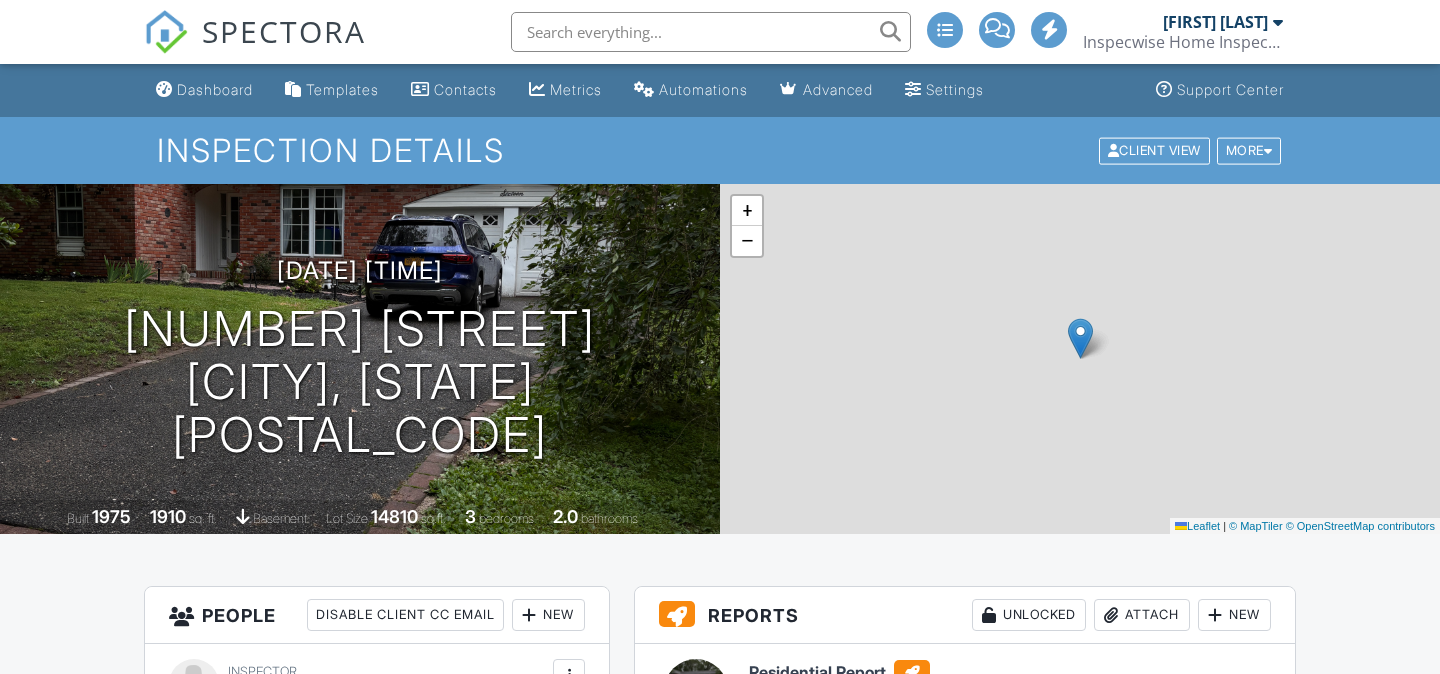 scroll, scrollTop: 0, scrollLeft: 0, axis: both 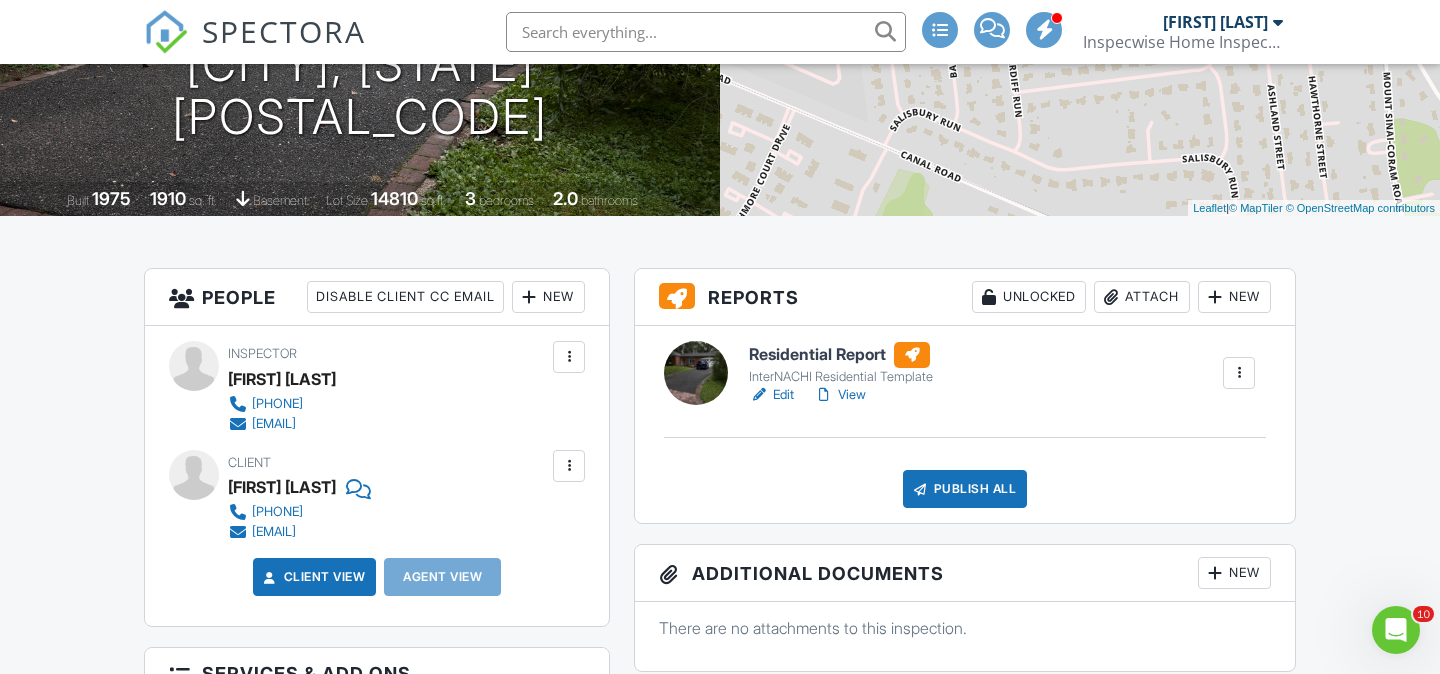 click on "View" at bounding box center [840, 395] 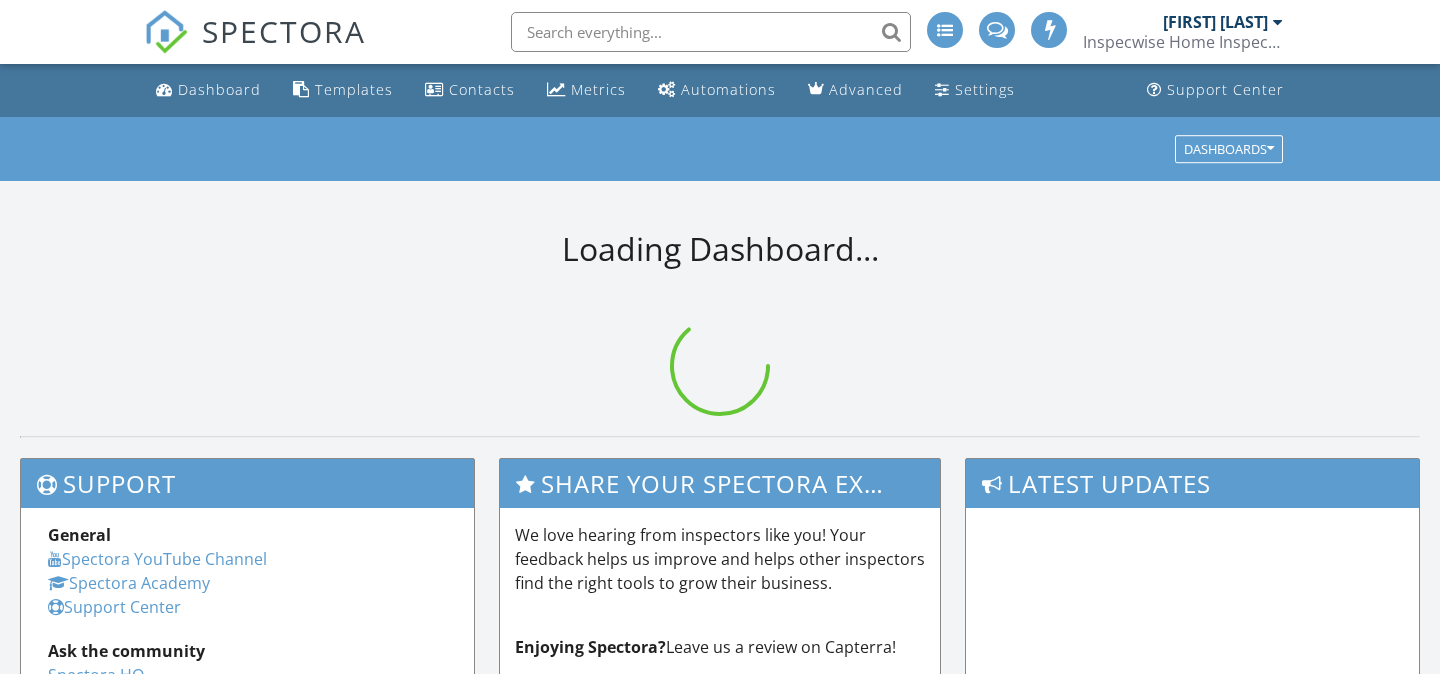 scroll, scrollTop: 0, scrollLeft: 0, axis: both 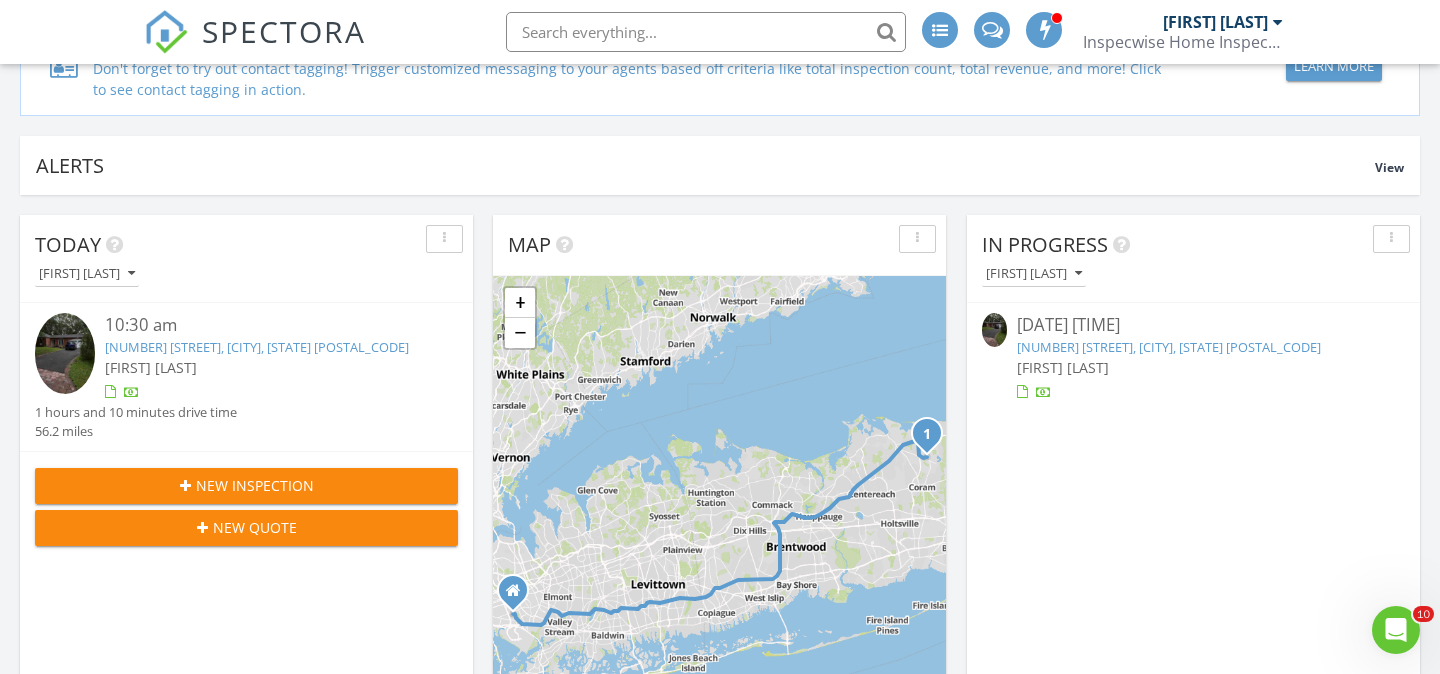 click on "[NUMBER] [STREET], [CITY], [STATE] [POSTAL_CODE]" at bounding box center [257, 347] 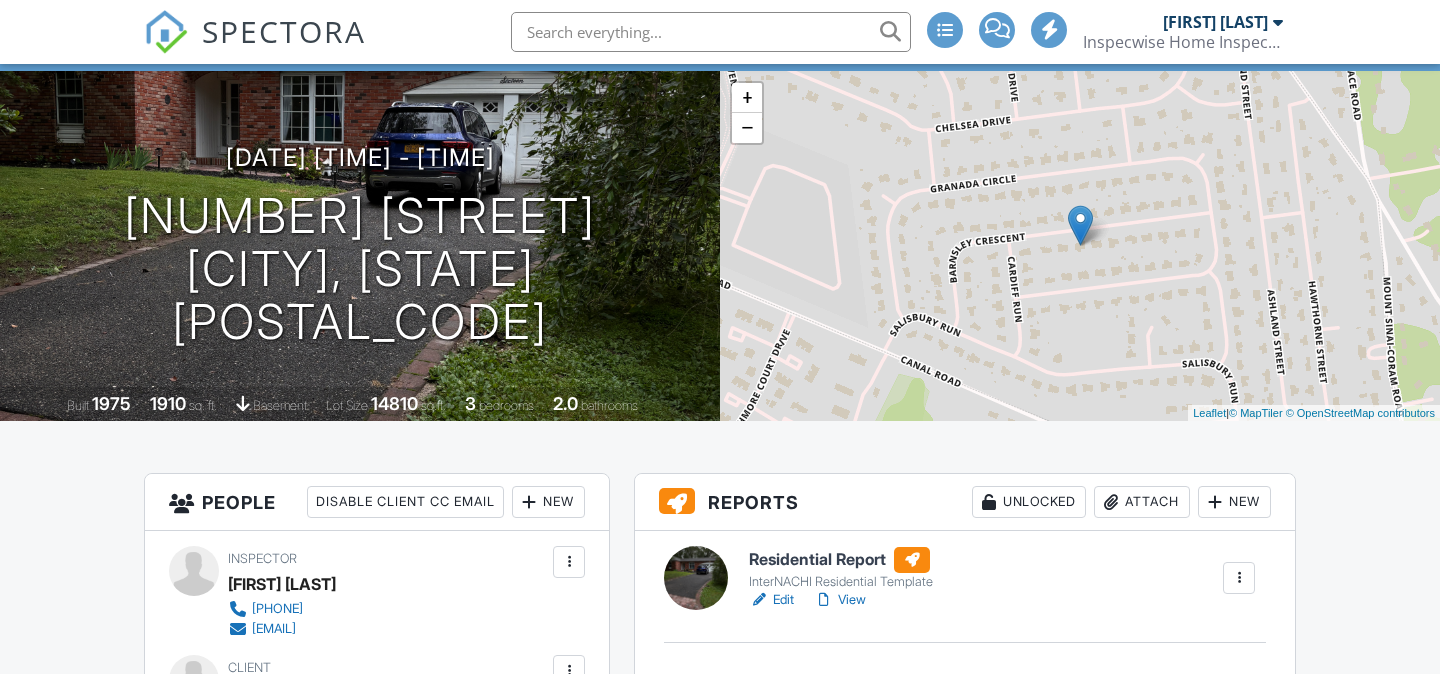 scroll, scrollTop: 204, scrollLeft: 0, axis: vertical 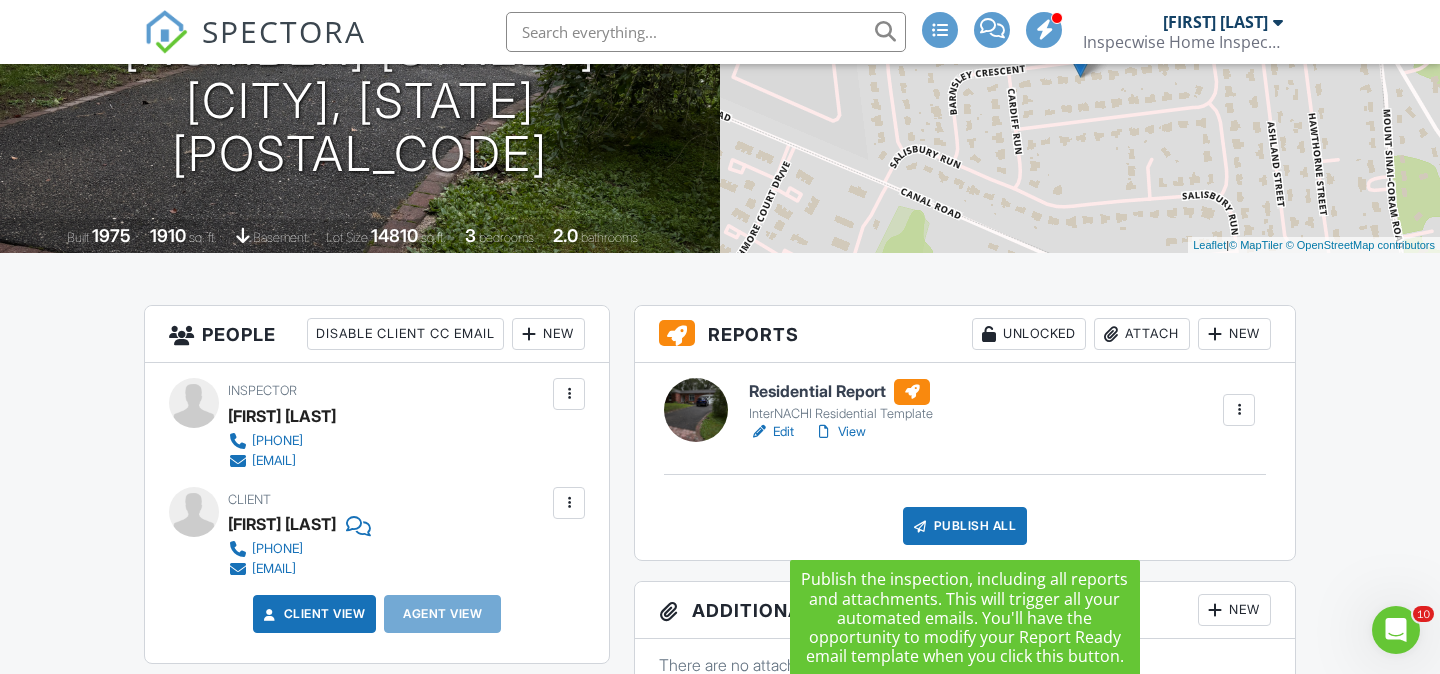 click on "Publish All" at bounding box center (965, 526) 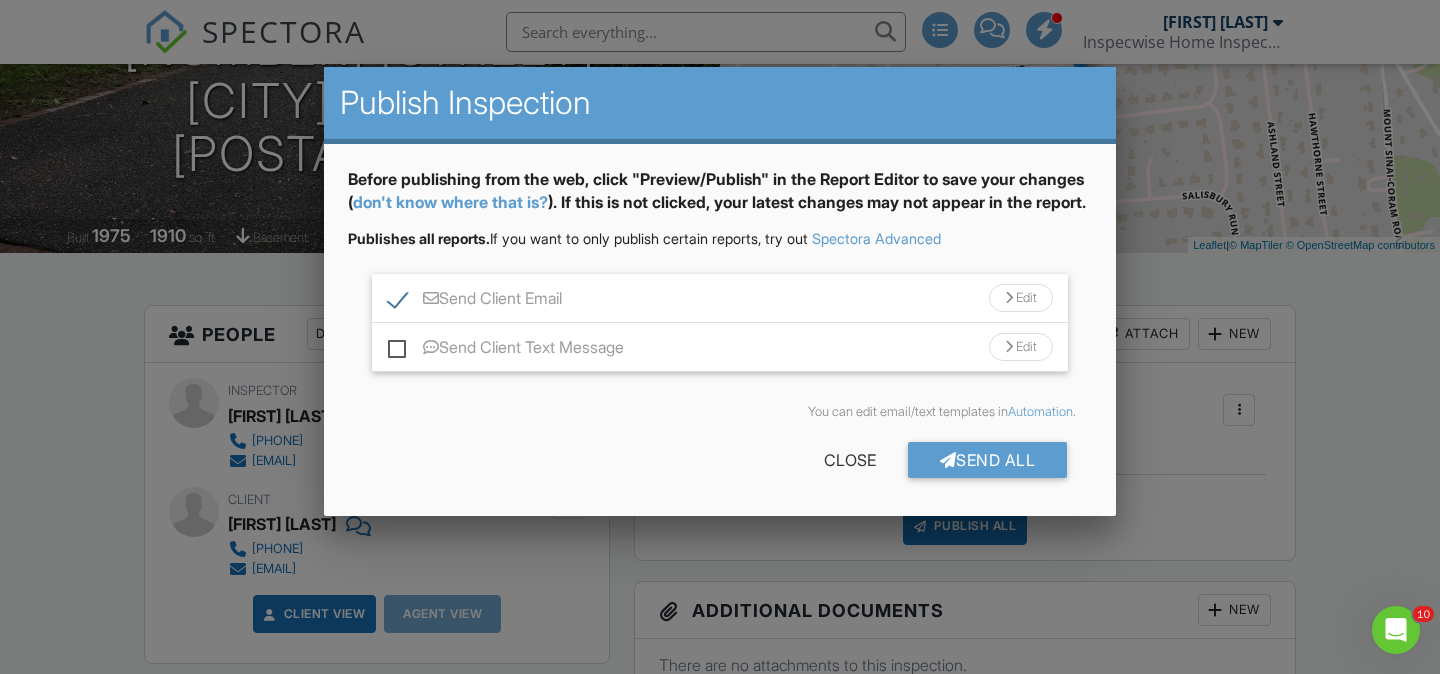 click on "Send Client Text Message" at bounding box center (506, 350) 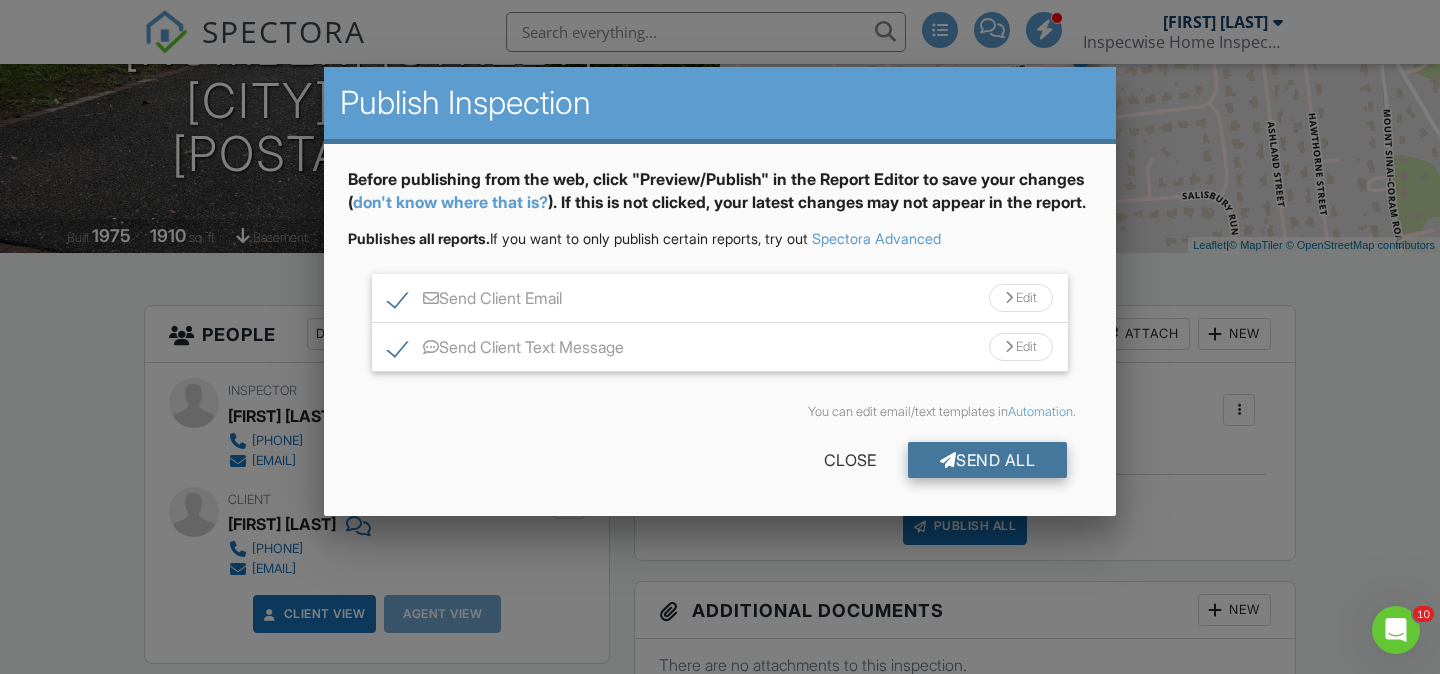 click on "Send All" at bounding box center (988, 460) 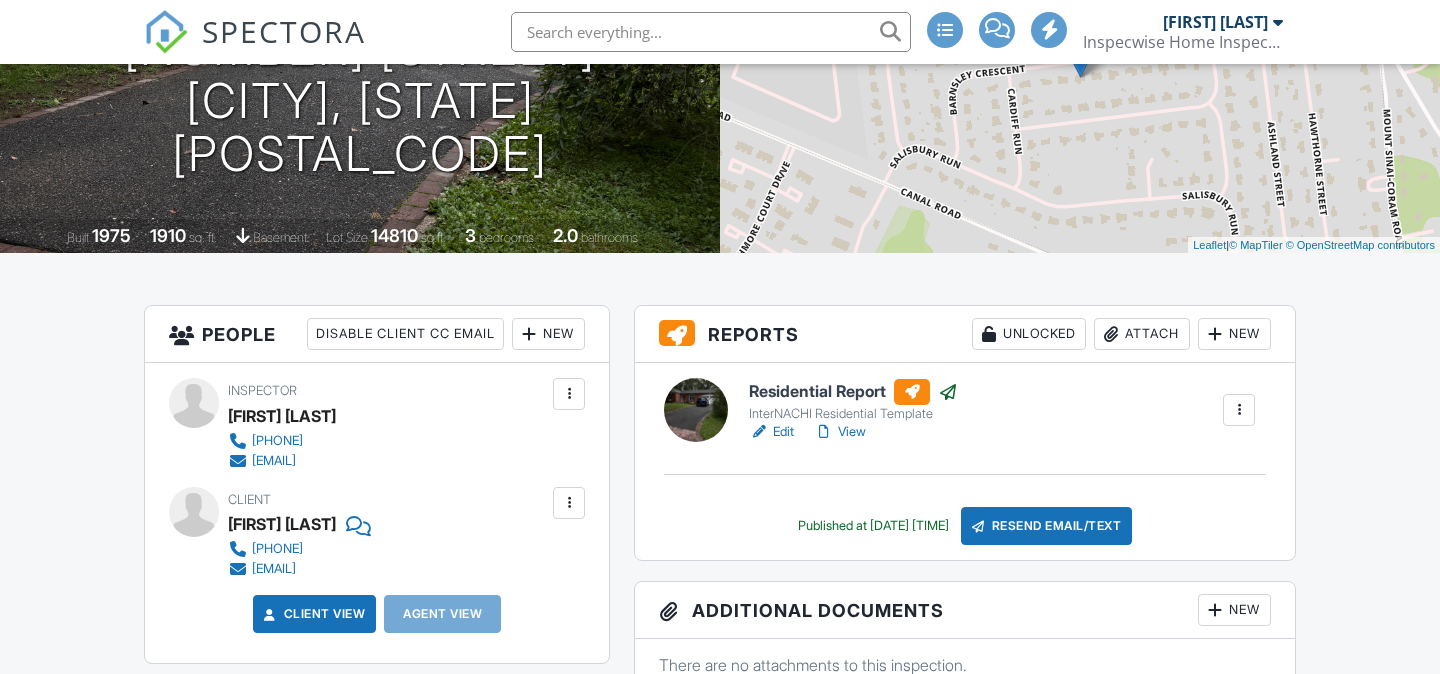 scroll, scrollTop: 281, scrollLeft: 0, axis: vertical 